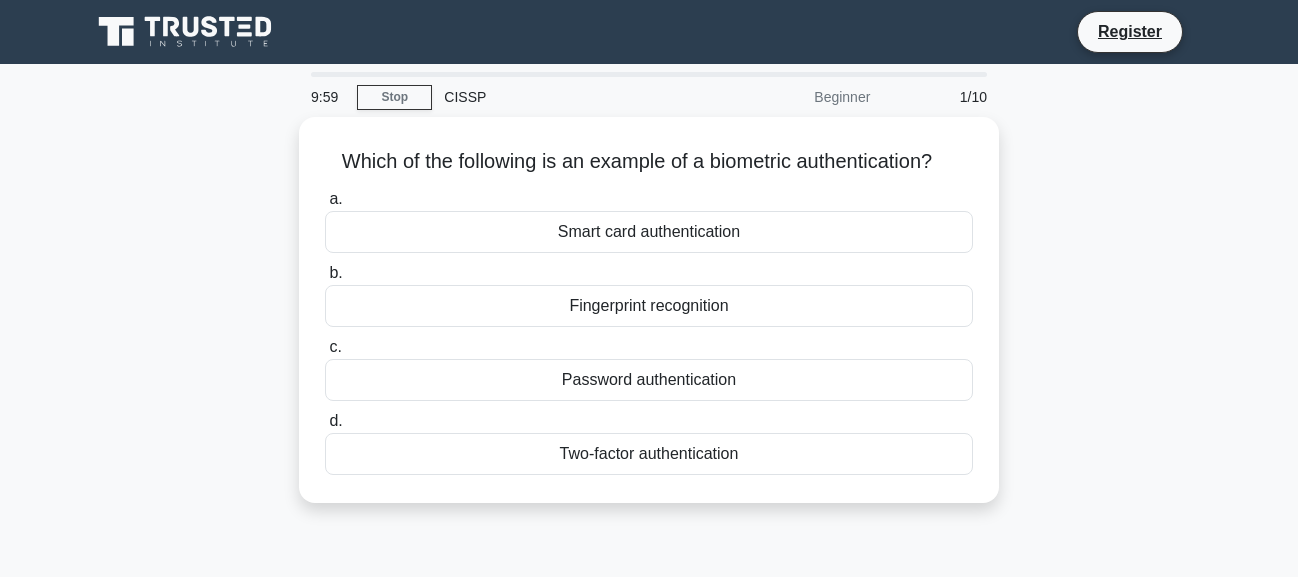 scroll, scrollTop: 0, scrollLeft: 0, axis: both 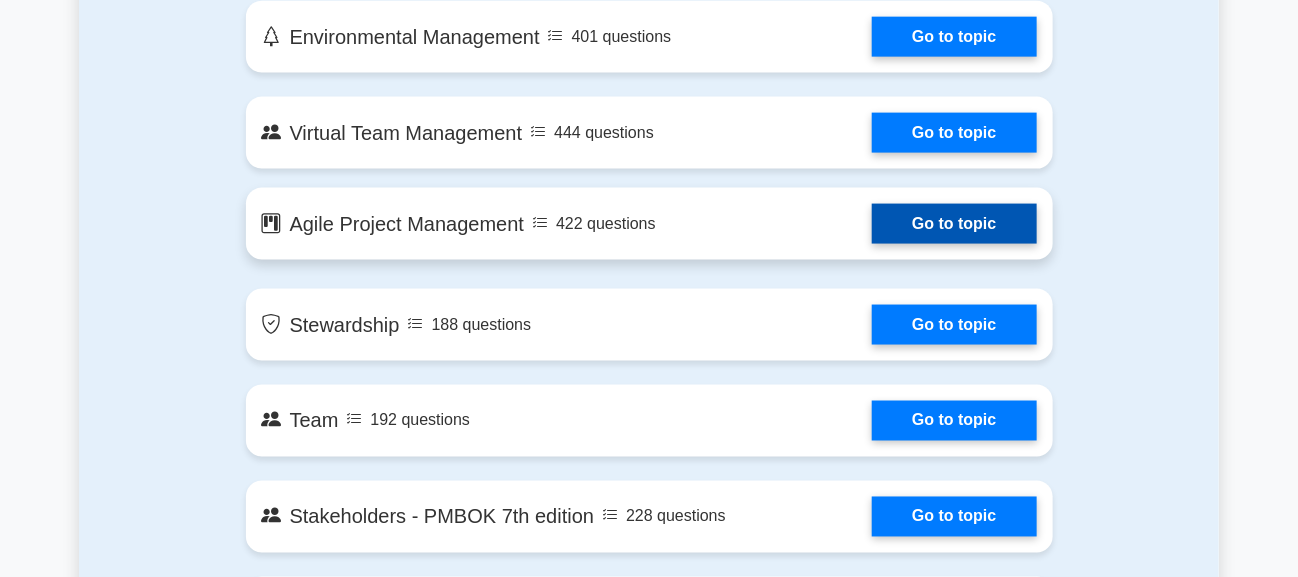 click on "Go to topic" at bounding box center [954, 224] 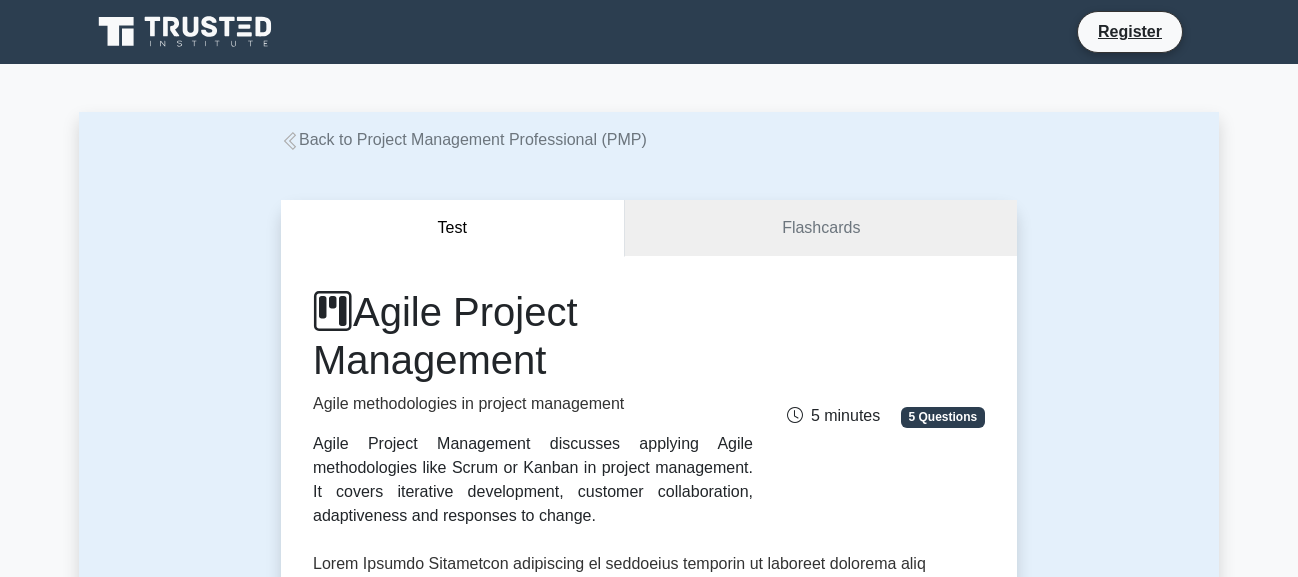 scroll, scrollTop: 0, scrollLeft: 0, axis: both 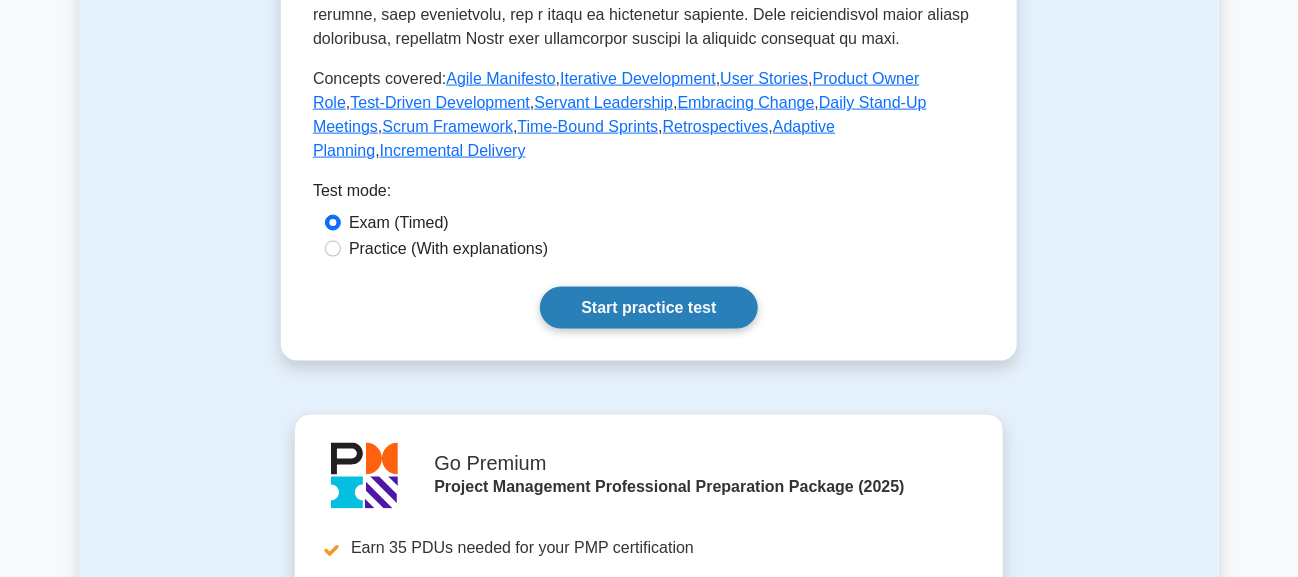 click on "Start practice test" at bounding box center (648, 308) 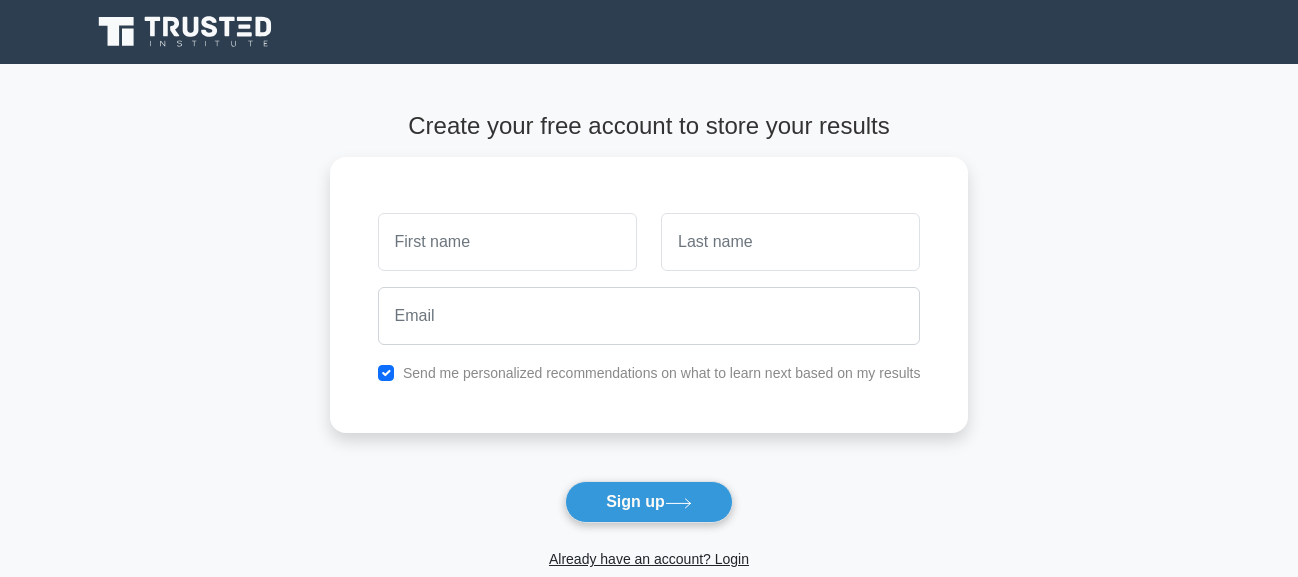 scroll, scrollTop: 0, scrollLeft: 0, axis: both 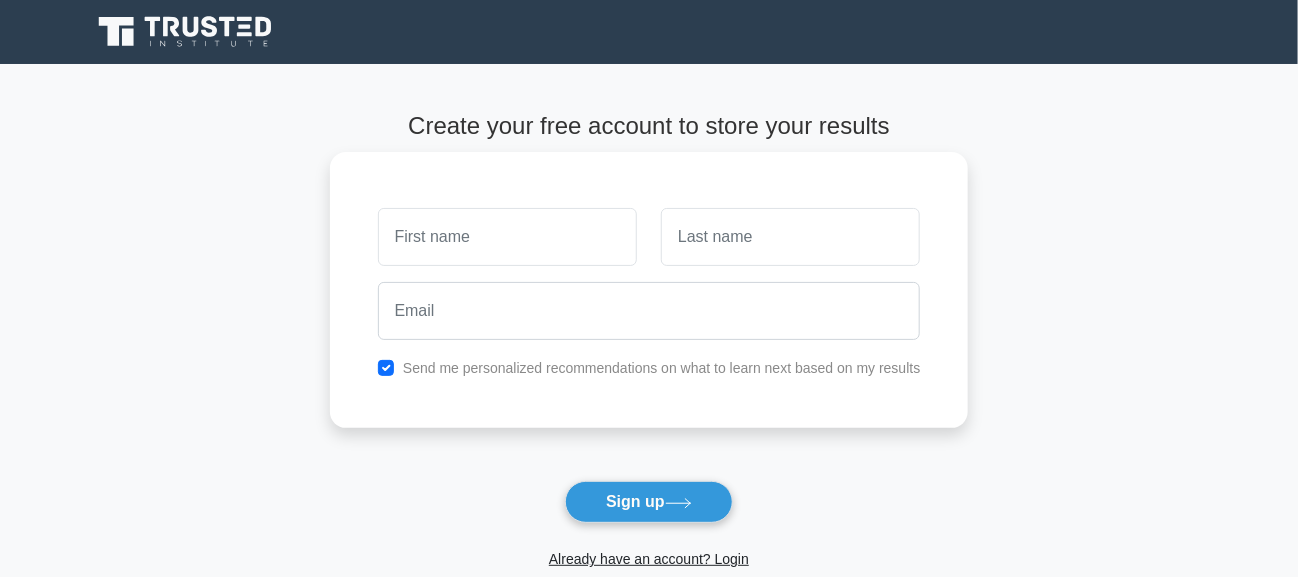 click at bounding box center (507, 237) 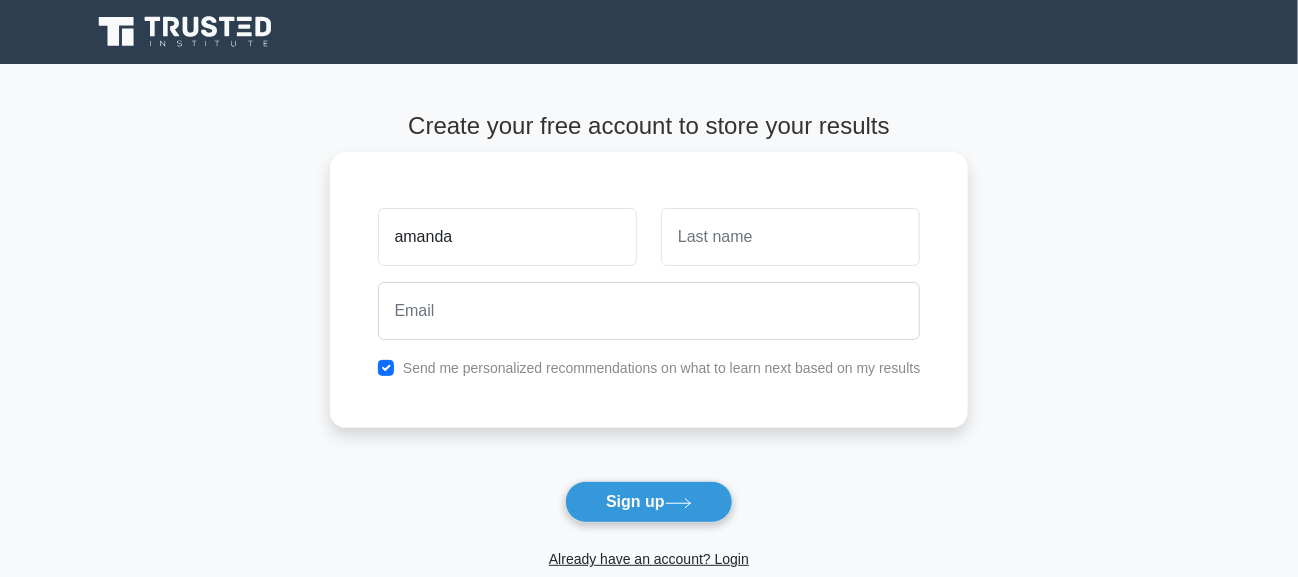 type on "amanda" 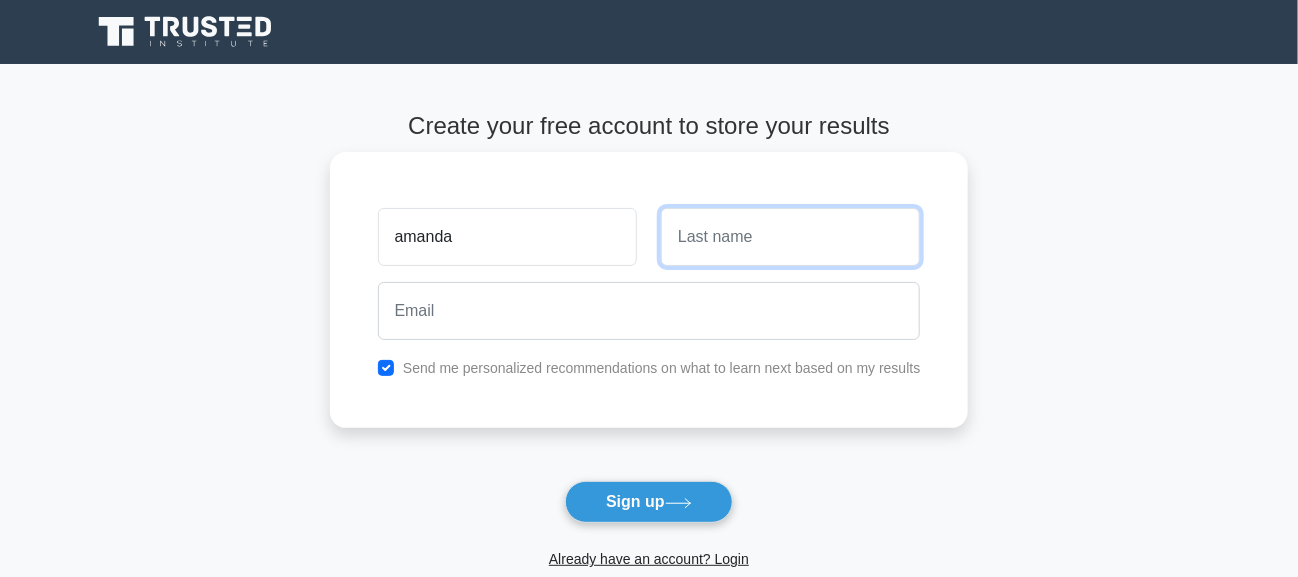click at bounding box center [790, 237] 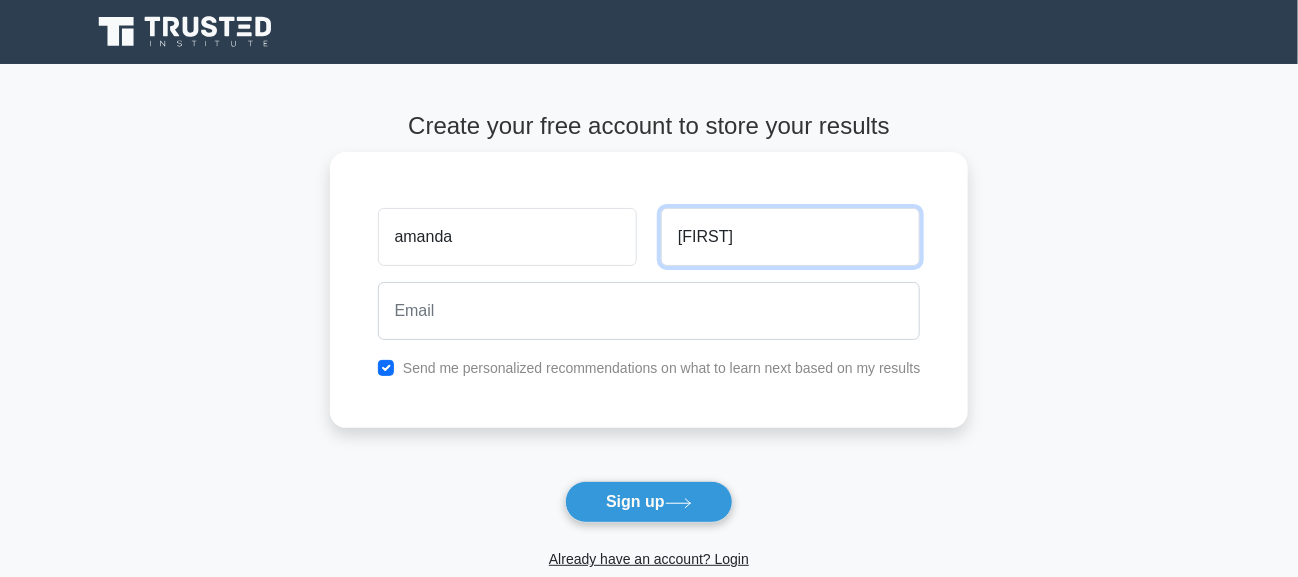 type on "[FIRST]" 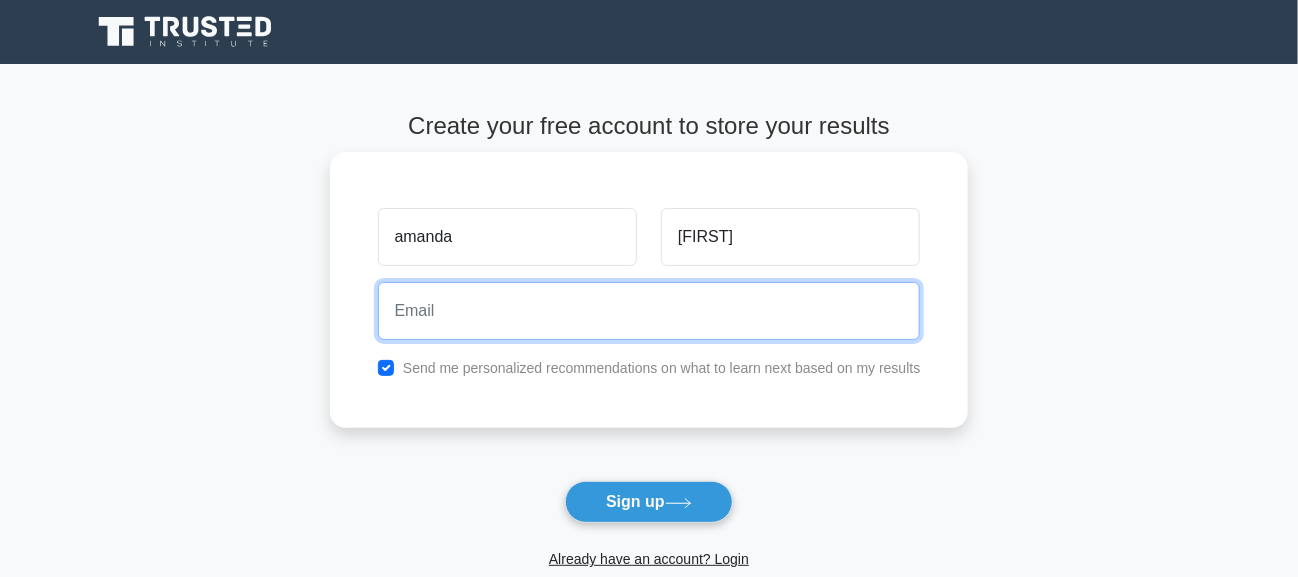 click at bounding box center (649, 311) 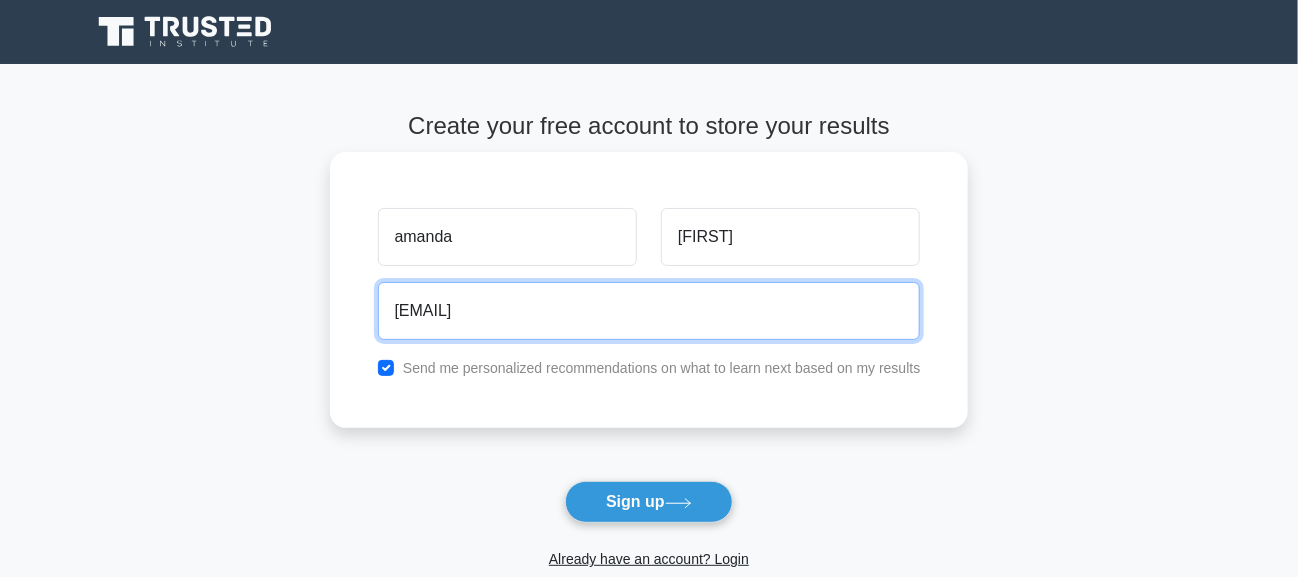 type on "[EMAIL]" 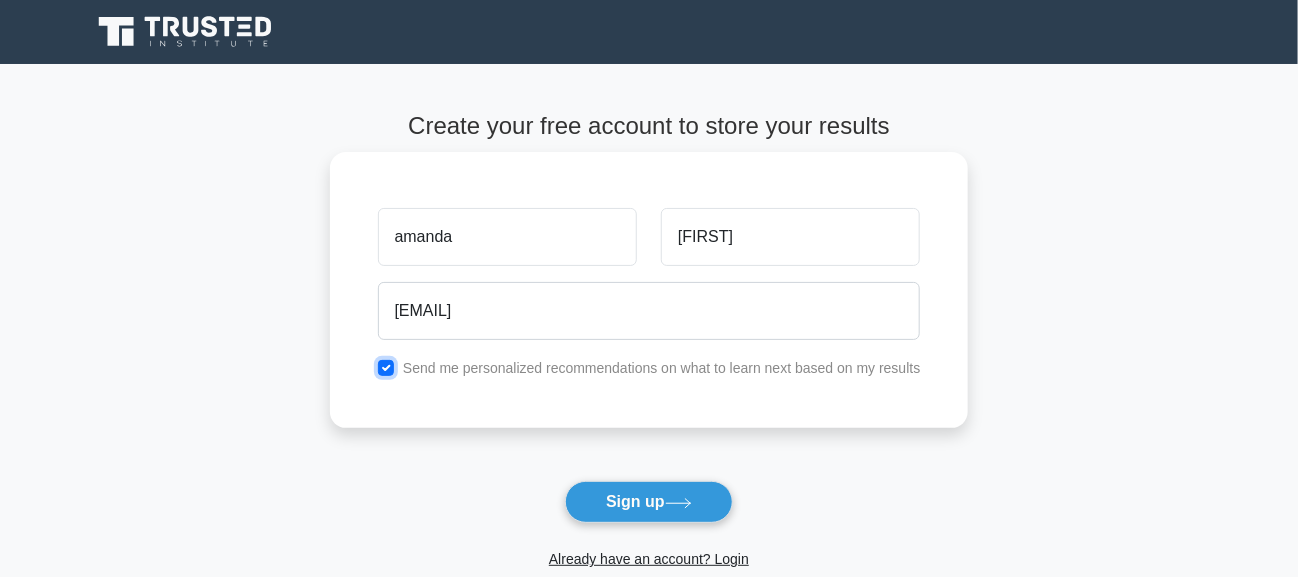 click at bounding box center [386, 368] 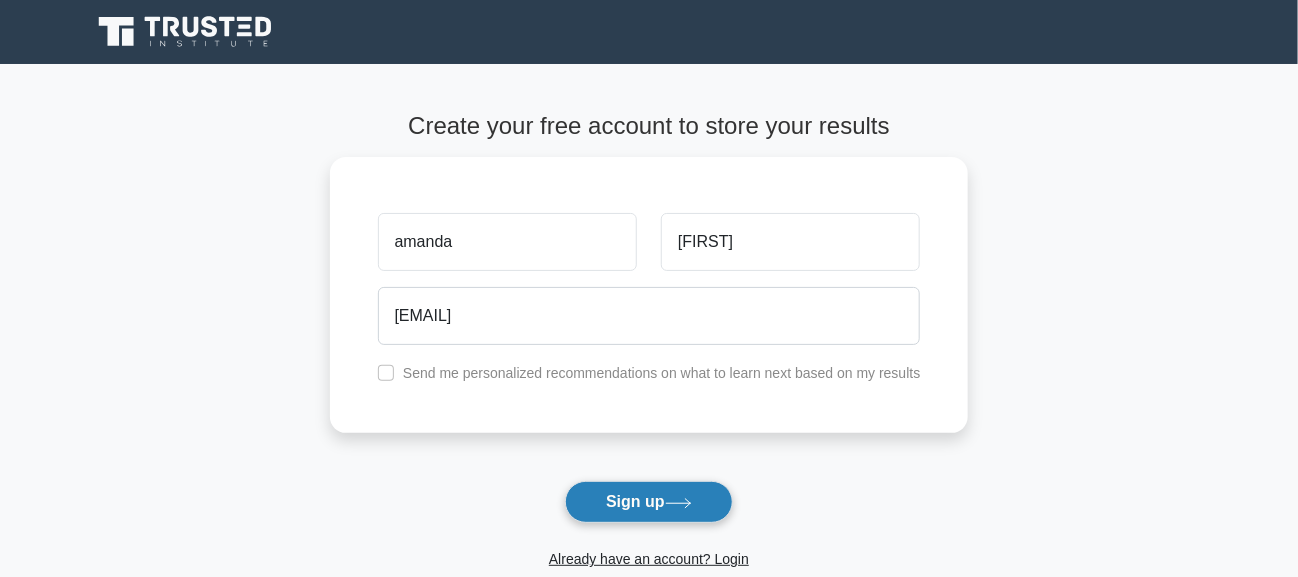 click on "Sign up" at bounding box center (649, 502) 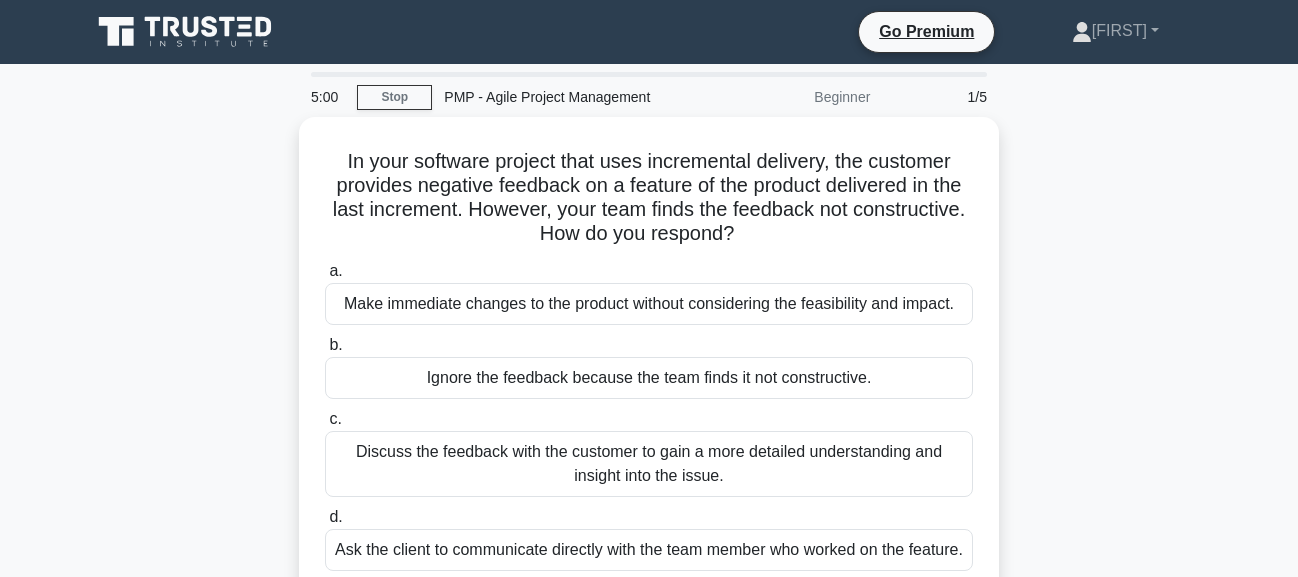 scroll, scrollTop: 0, scrollLeft: 0, axis: both 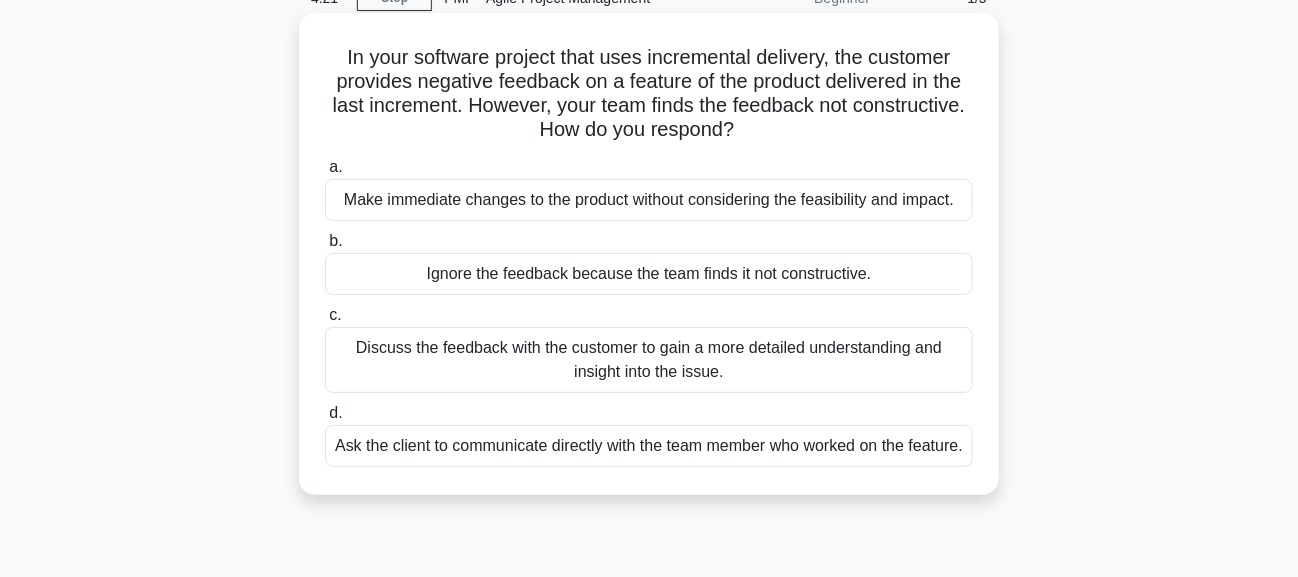 click on "Discuss the feedback with the customer to gain a more detailed understanding and insight into the issue." at bounding box center (649, 360) 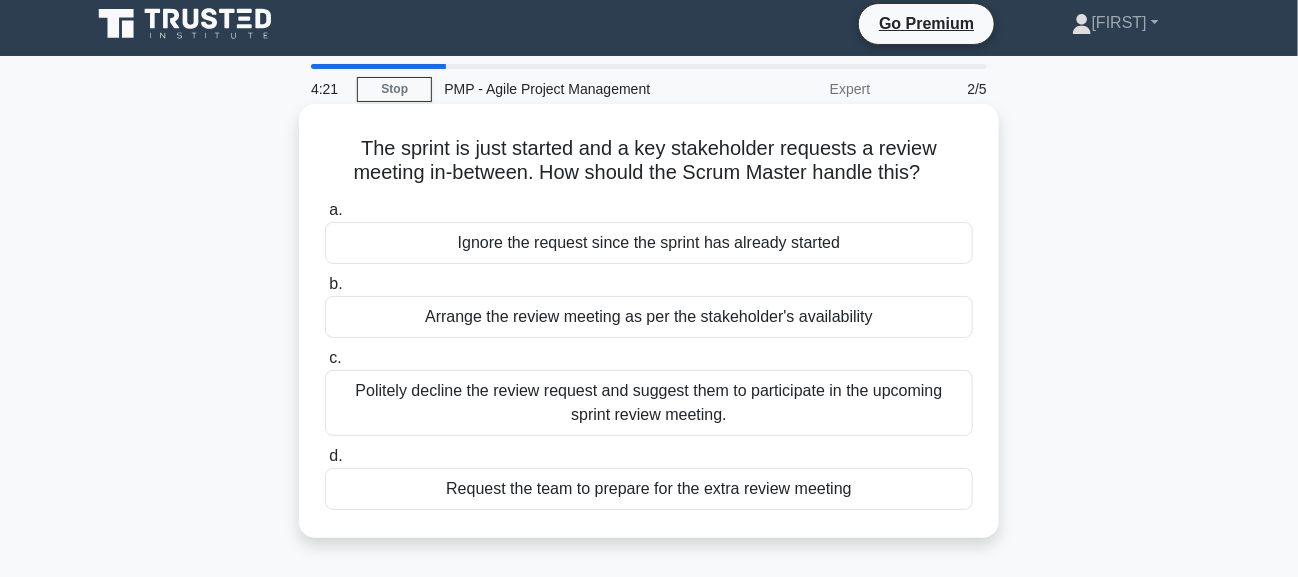 scroll, scrollTop: 0, scrollLeft: 0, axis: both 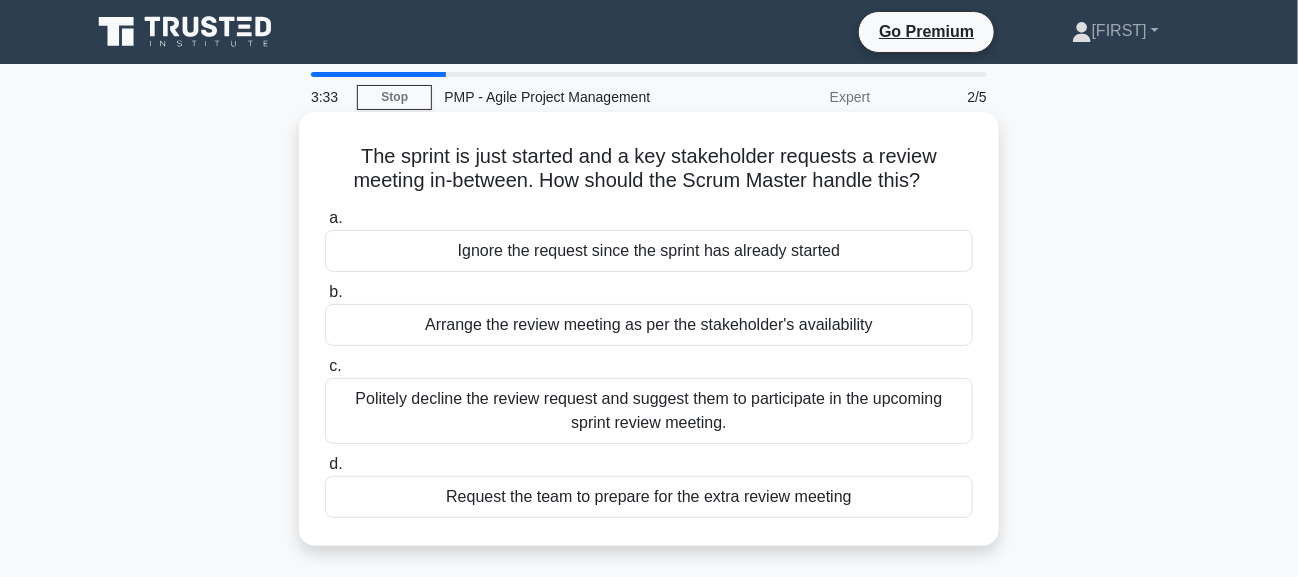 click on "Politely decline the review request and suggest them to participate in the upcoming sprint review meeting." at bounding box center (649, 411) 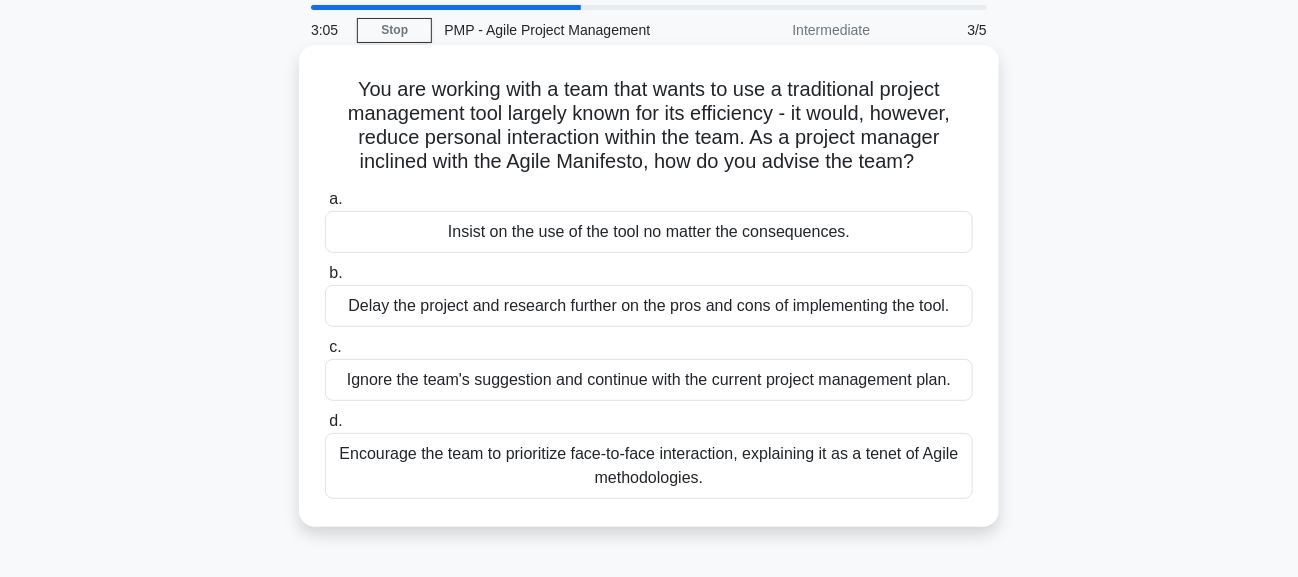 scroll, scrollTop: 99, scrollLeft: 0, axis: vertical 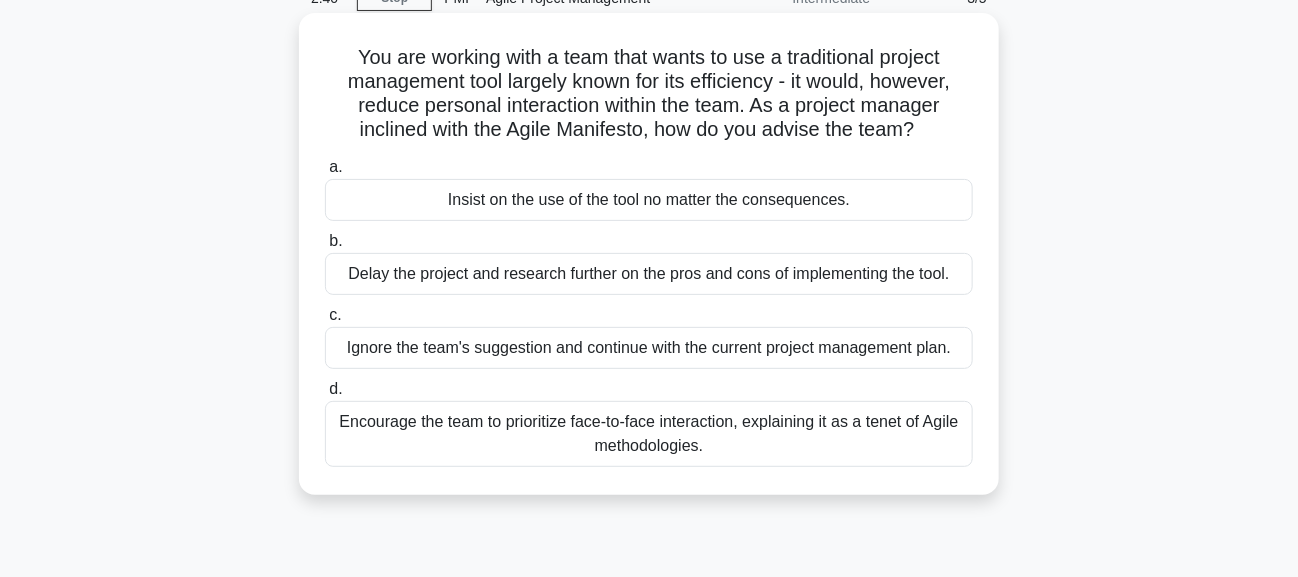 click on "Encourage the team to prioritize face-to-face interaction, explaining it as a tenet of Agile methodologies." at bounding box center [649, 434] 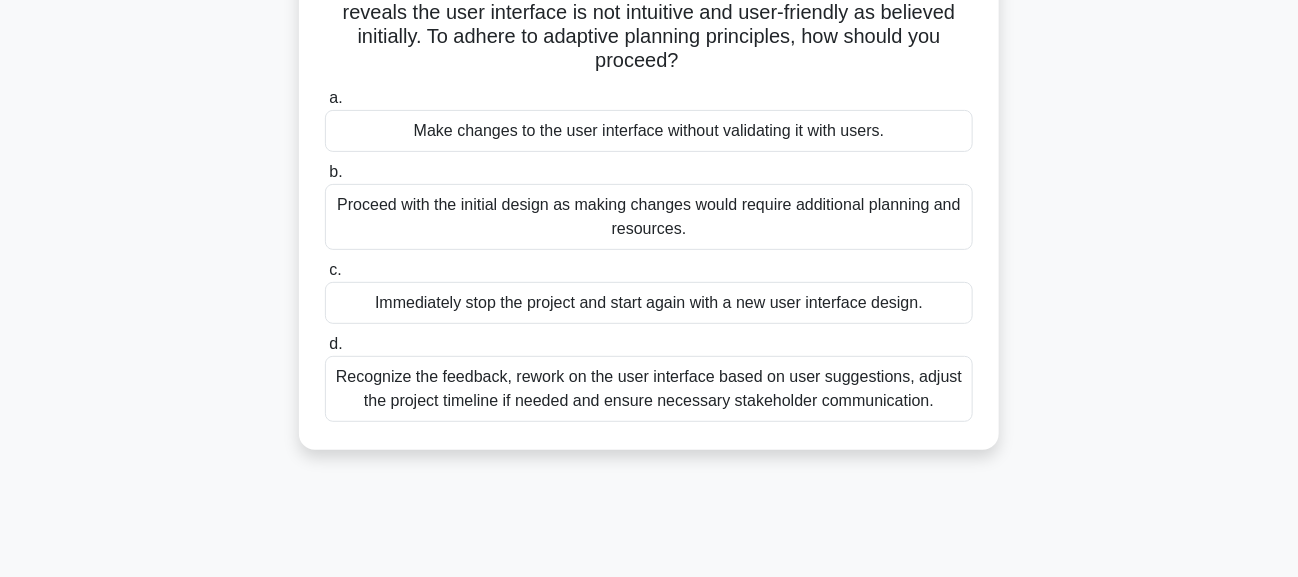 scroll, scrollTop: 200, scrollLeft: 0, axis: vertical 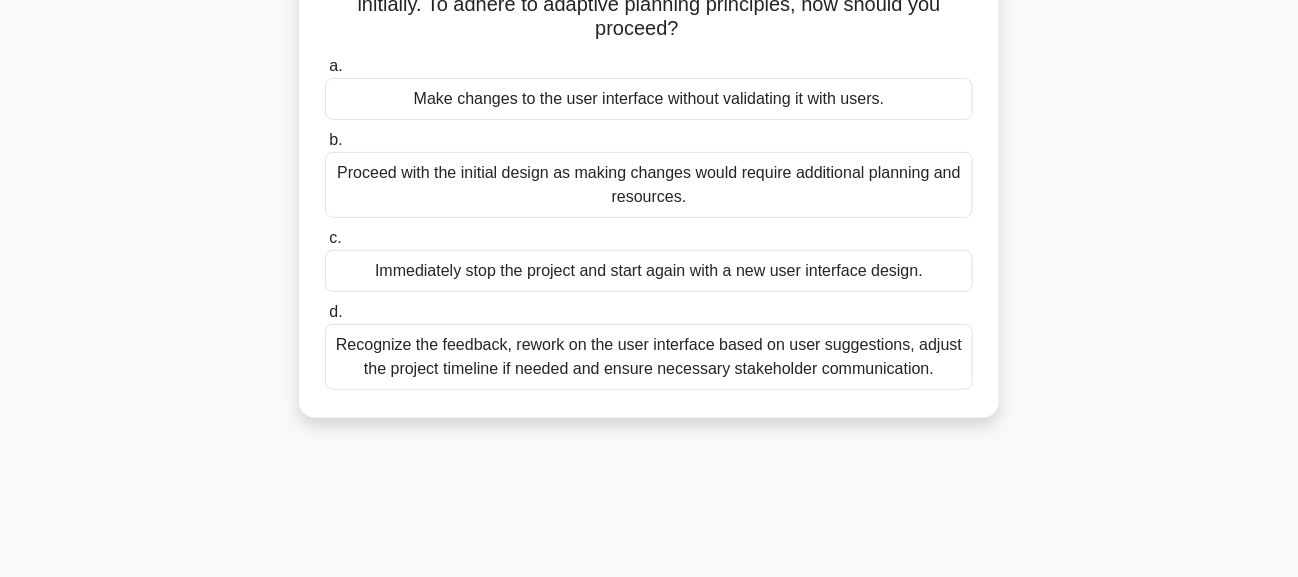 click on "Recognize the feedback, rework on the user interface based on user suggestions, adjust the project timeline if needed and ensure necessary stakeholder communication." at bounding box center [649, 357] 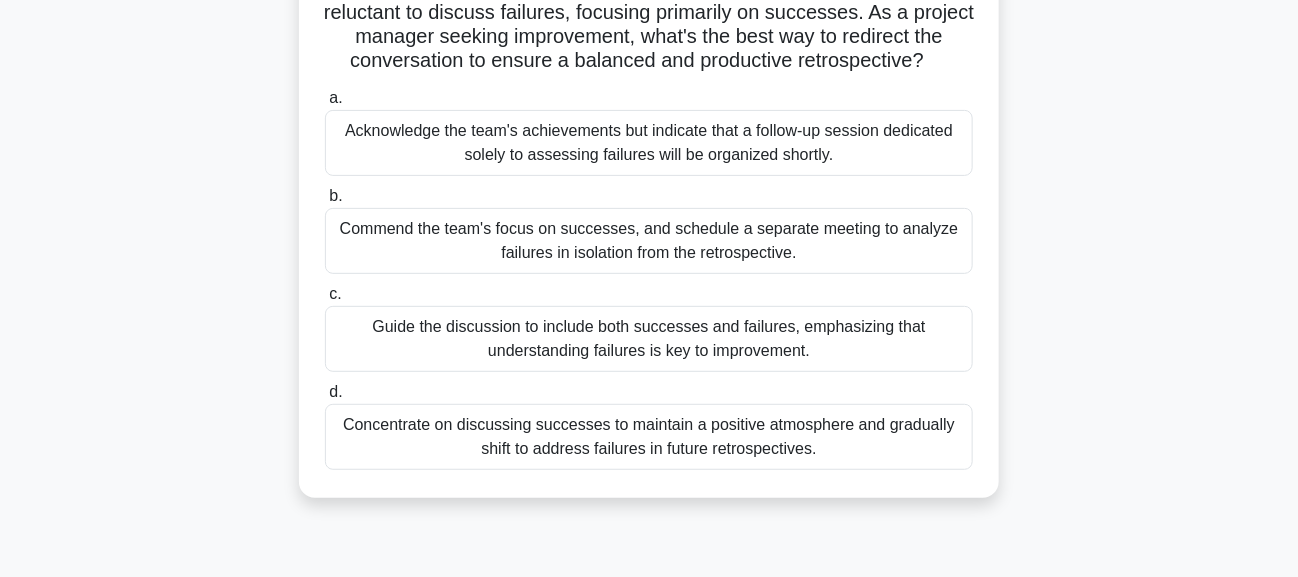 scroll, scrollTop: 200, scrollLeft: 0, axis: vertical 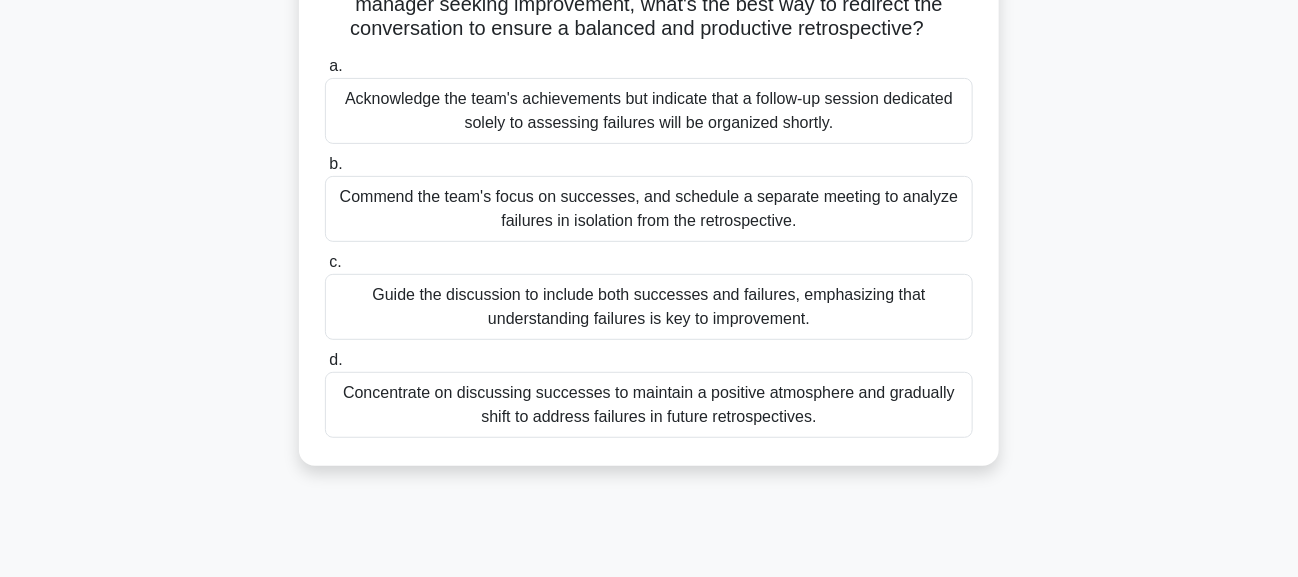 click on "Guide the discussion to include both successes and failures, emphasizing that understanding failures is key to improvement." at bounding box center (649, 307) 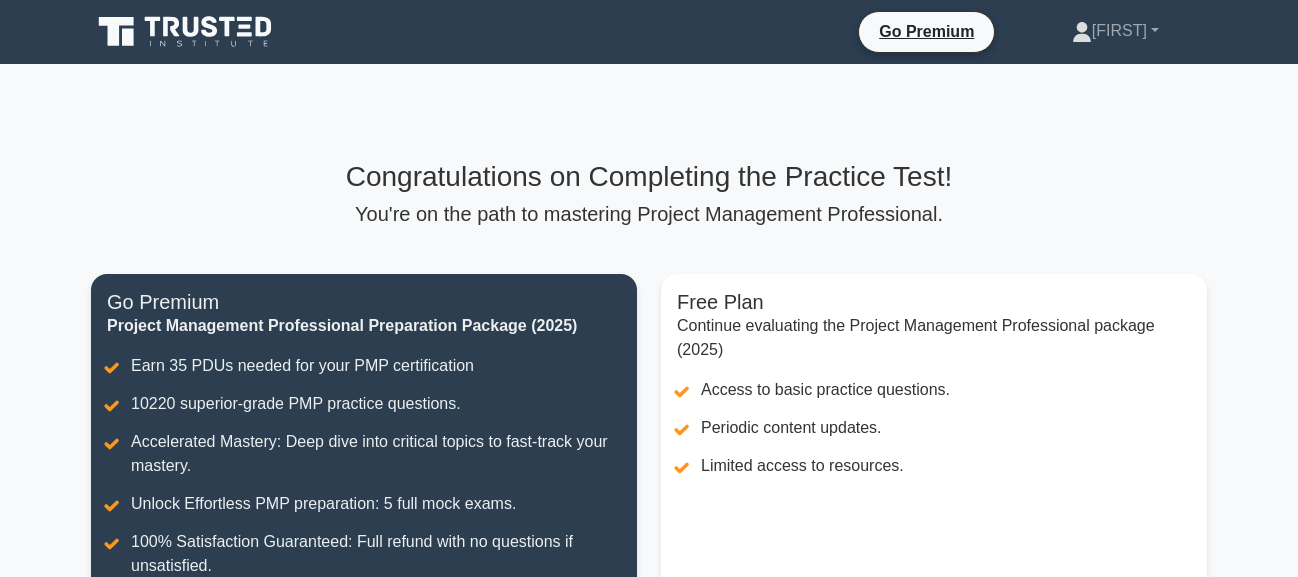 scroll, scrollTop: 0, scrollLeft: 0, axis: both 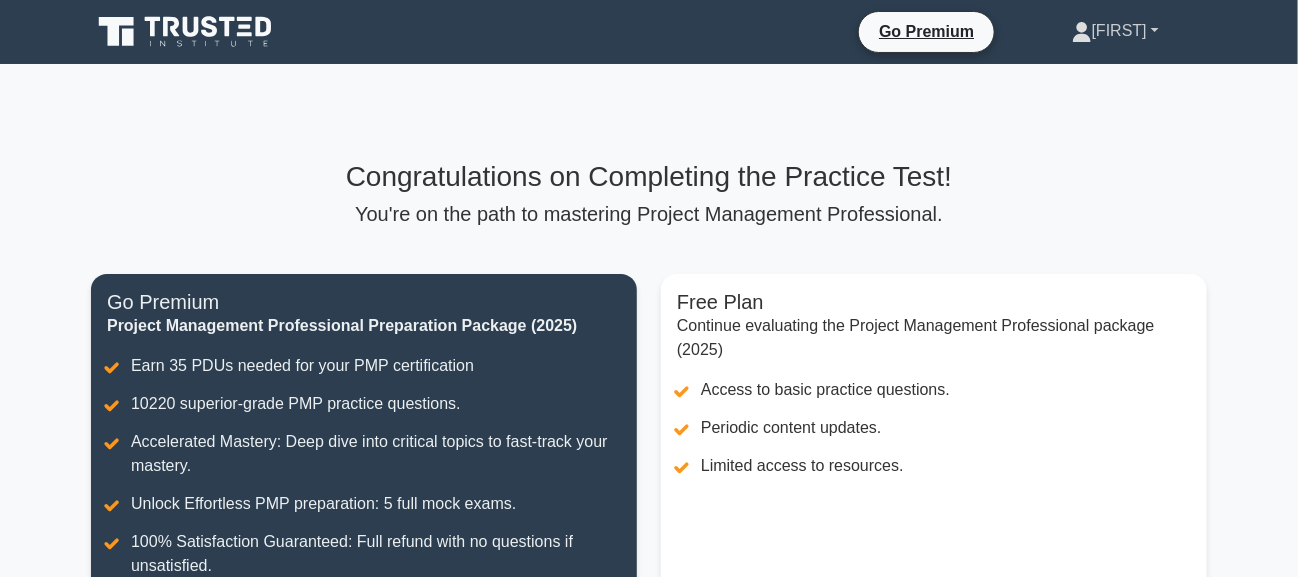 click on "[FIRST]" at bounding box center [1115, 31] 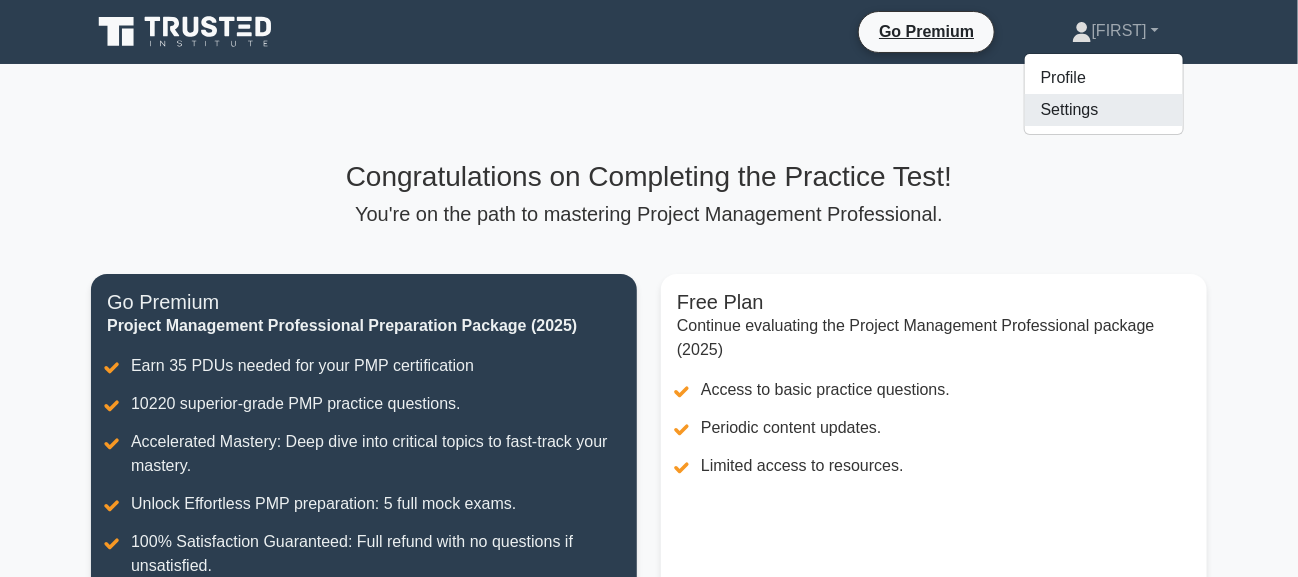 click on "Settings" at bounding box center [1104, 110] 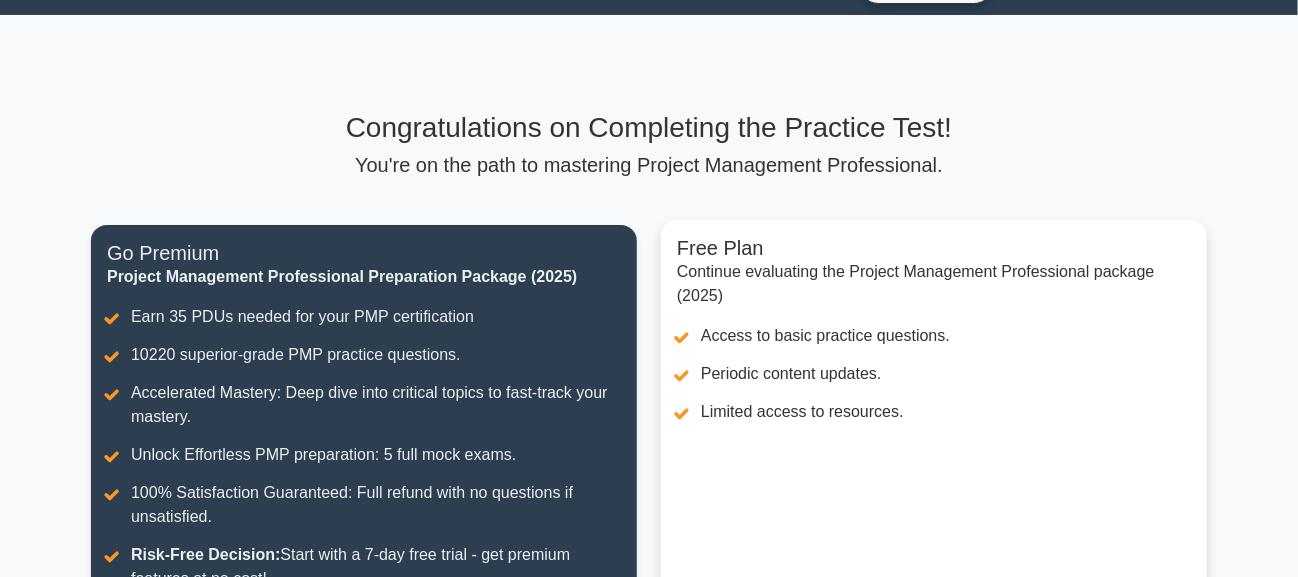 scroll, scrollTop: 0, scrollLeft: 0, axis: both 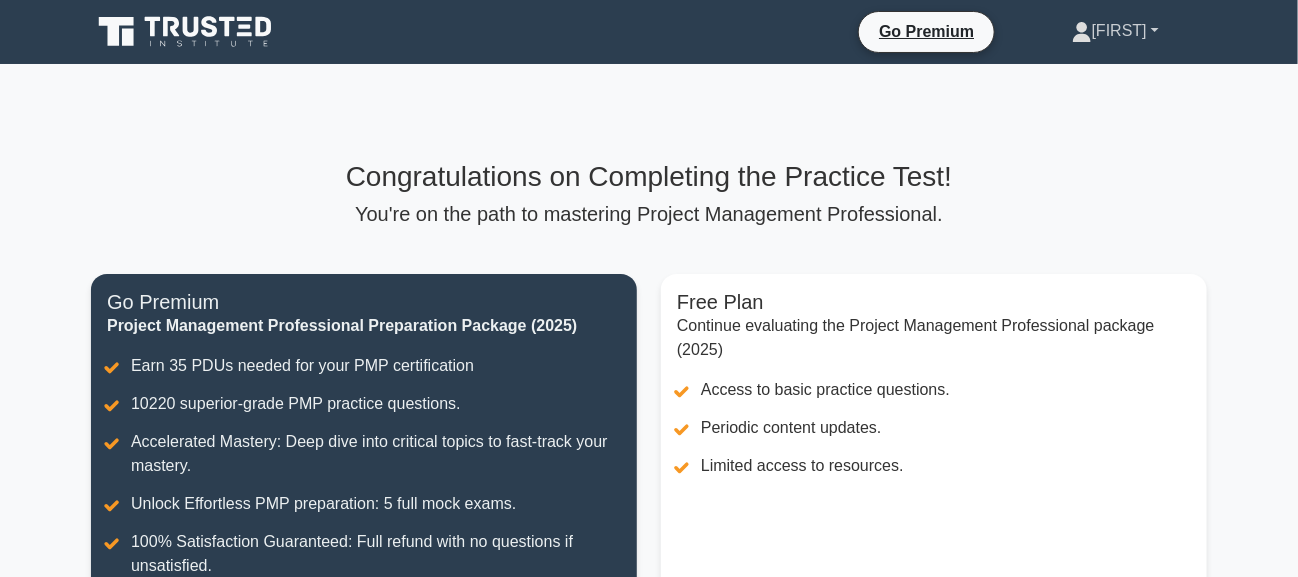 click on "[FIRST]" at bounding box center [1115, 31] 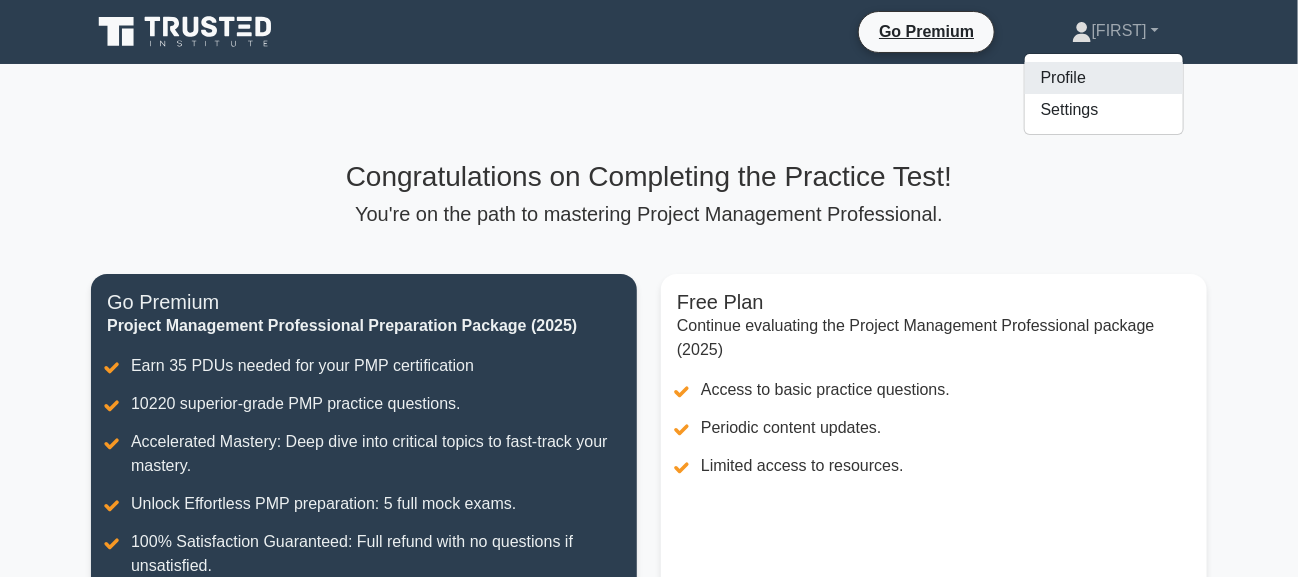 click on "Profile" at bounding box center (1104, 78) 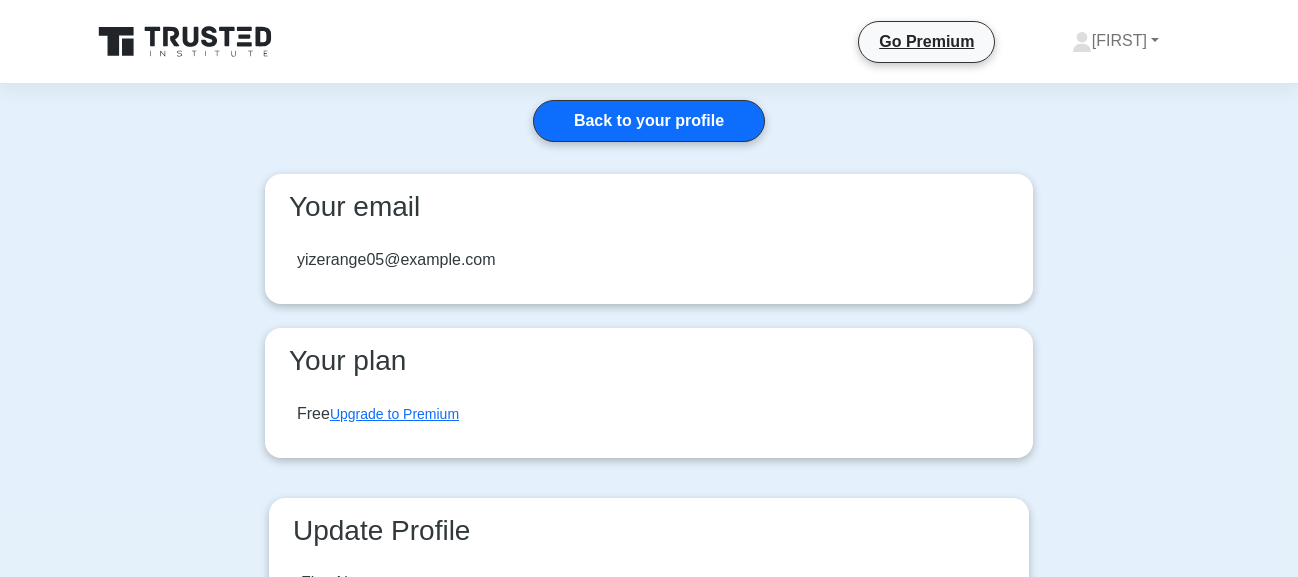scroll, scrollTop: 0, scrollLeft: 0, axis: both 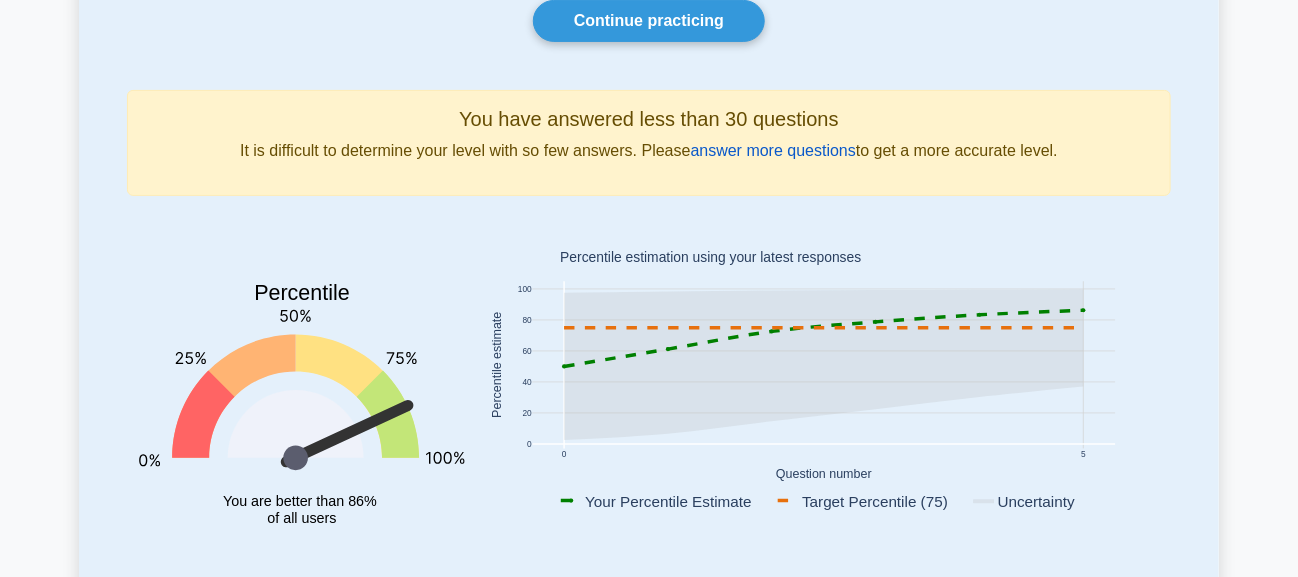 click on "answer more questions" at bounding box center (773, 150) 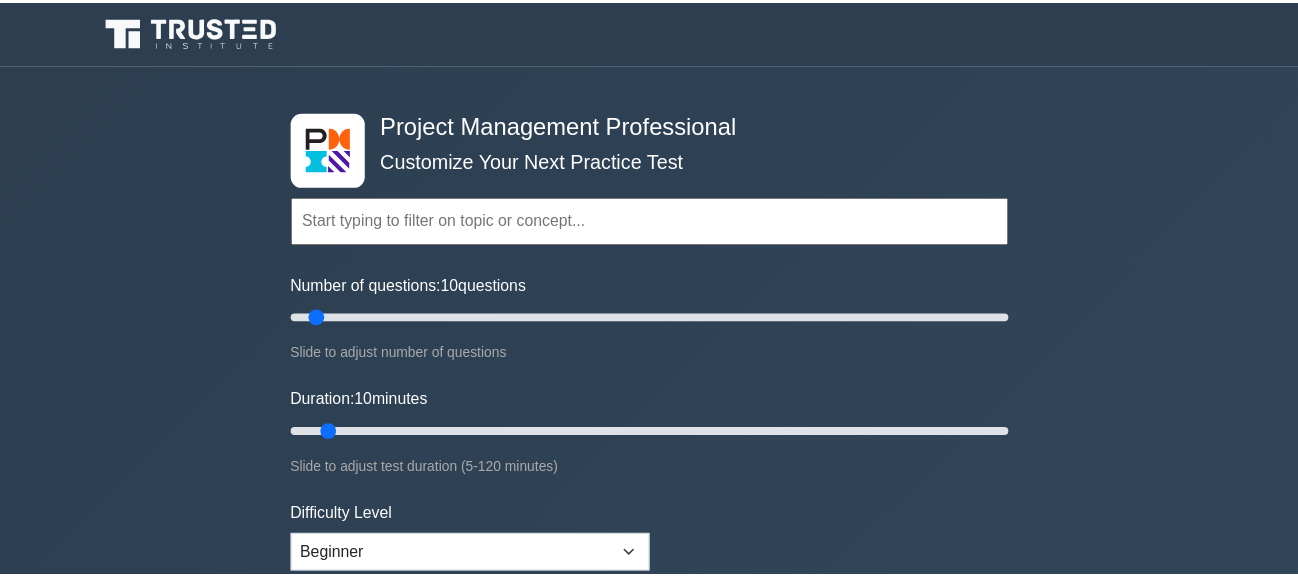 scroll, scrollTop: 0, scrollLeft: 0, axis: both 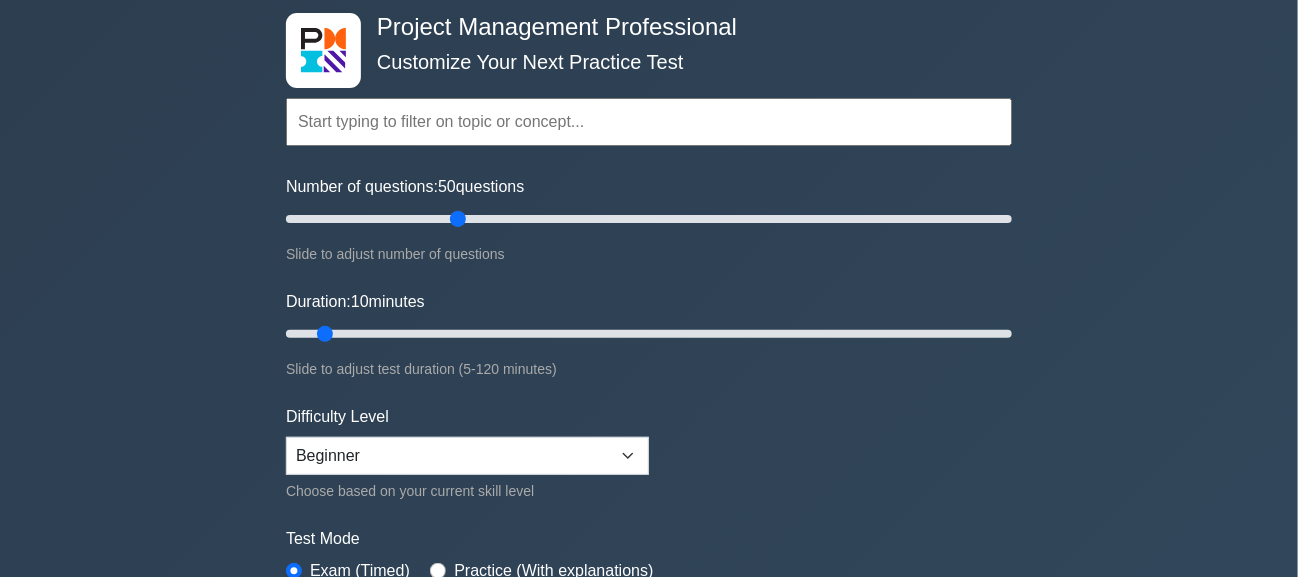 drag, startPoint x: 315, startPoint y: 216, endPoint x: 464, endPoint y: 214, distance: 149.01343 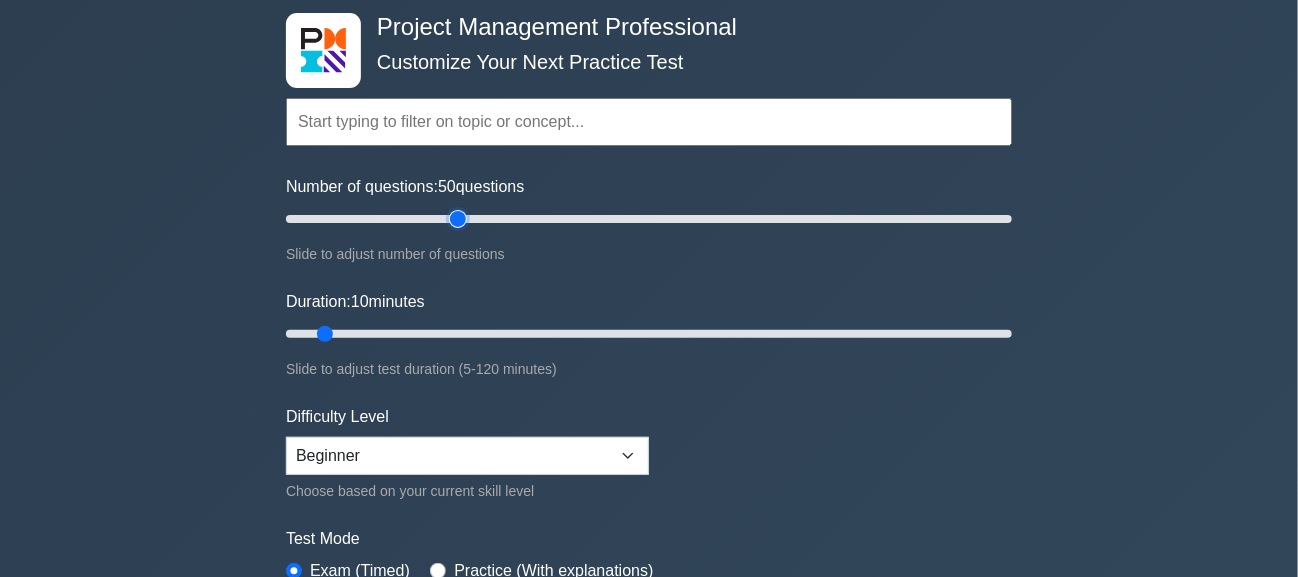 type on "50" 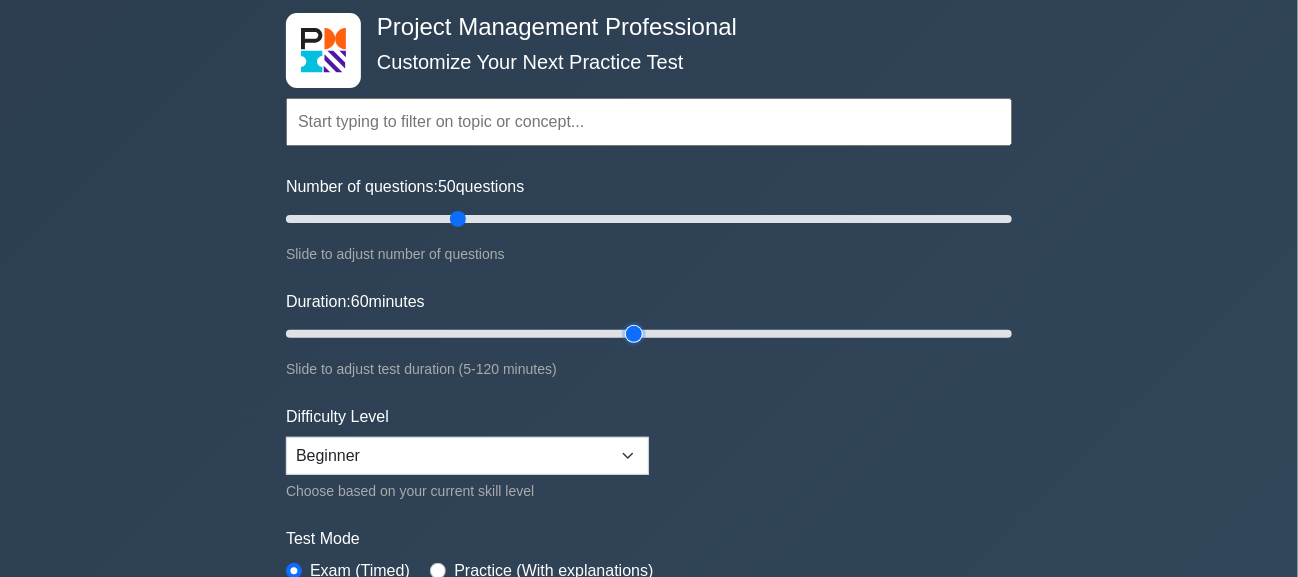 drag, startPoint x: 331, startPoint y: 328, endPoint x: 629, endPoint y: 339, distance: 298.20294 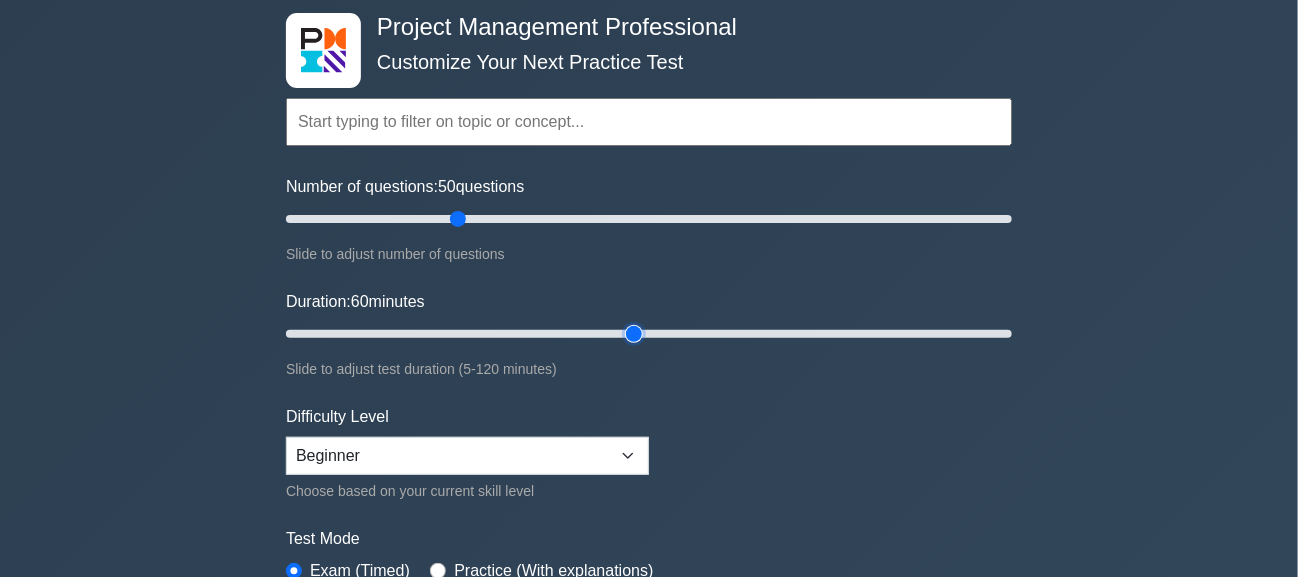 type on "60" 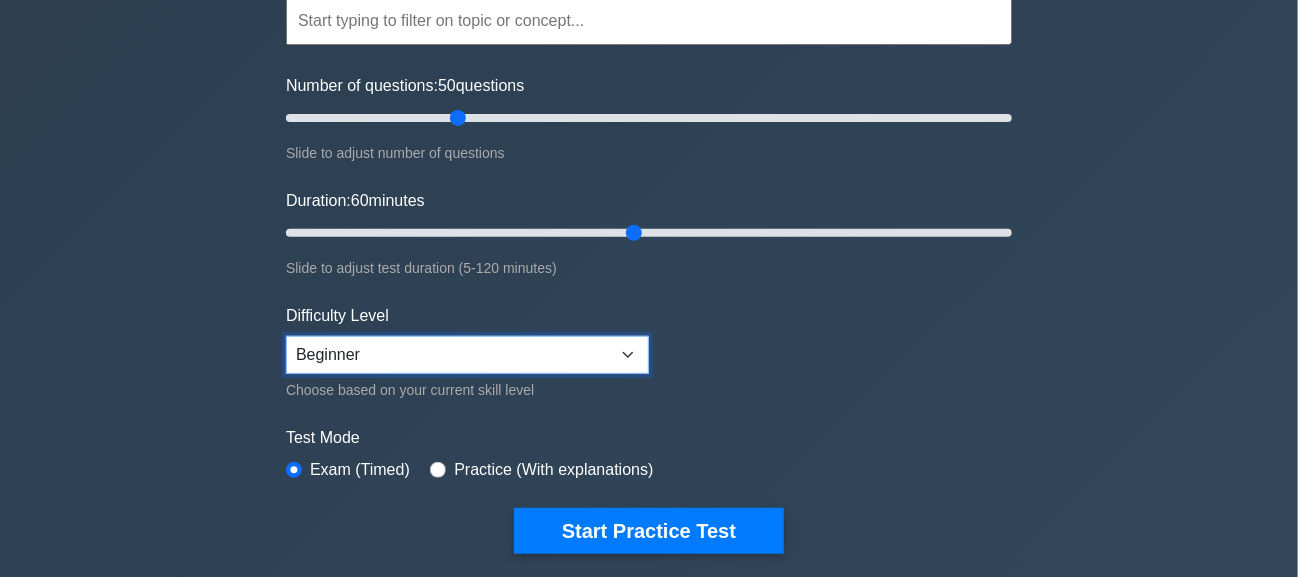 click on "Beginner
Intermediate
Expert" at bounding box center [467, 355] 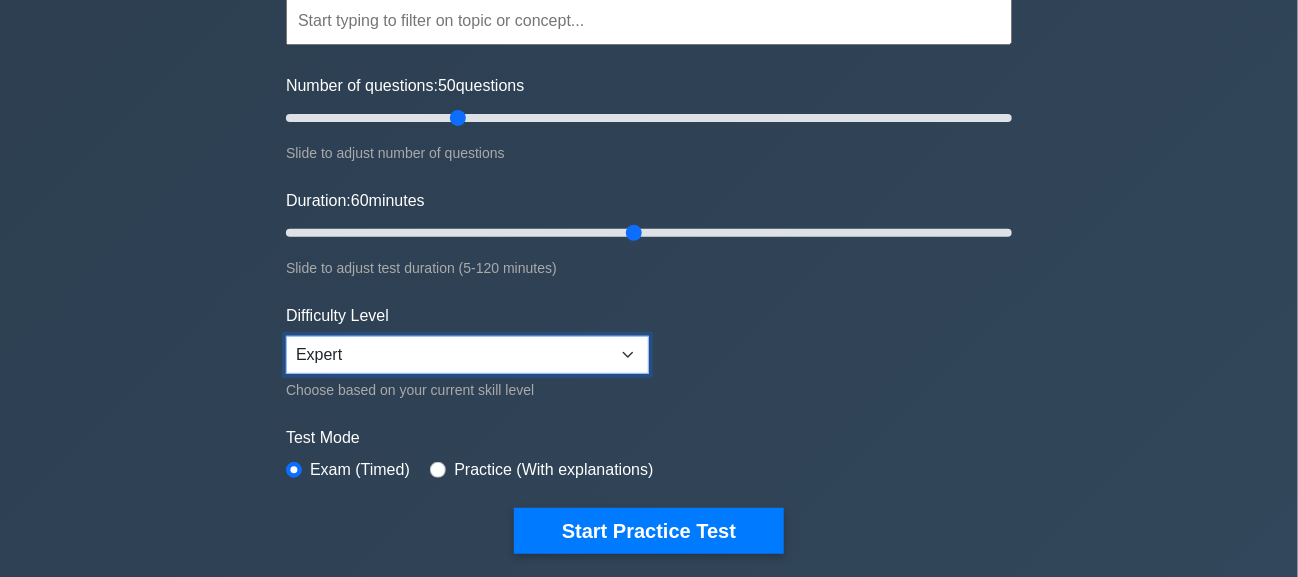 click on "Beginner
Intermediate
Expert" at bounding box center (467, 355) 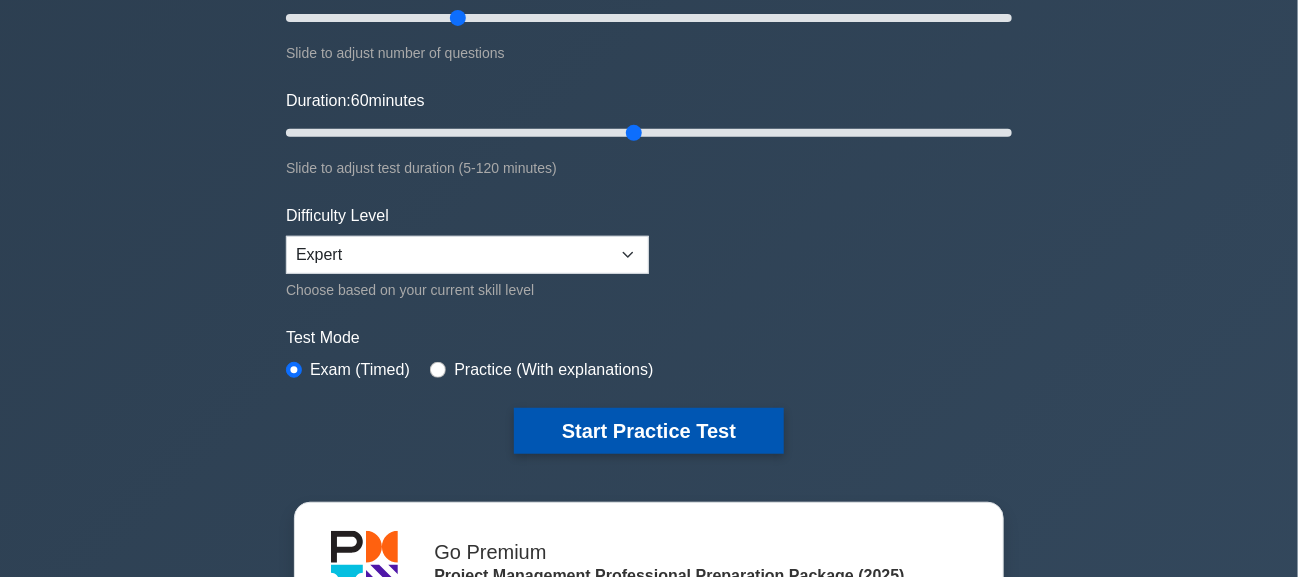 click on "Start Practice Test" at bounding box center [649, 431] 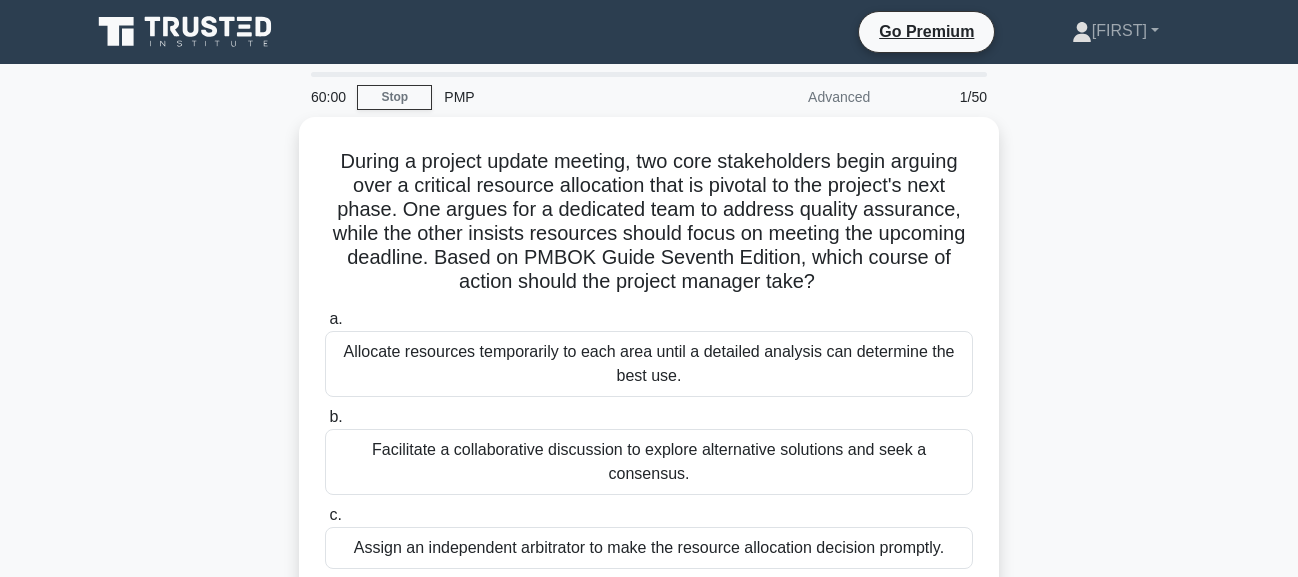 scroll, scrollTop: 0, scrollLeft: 0, axis: both 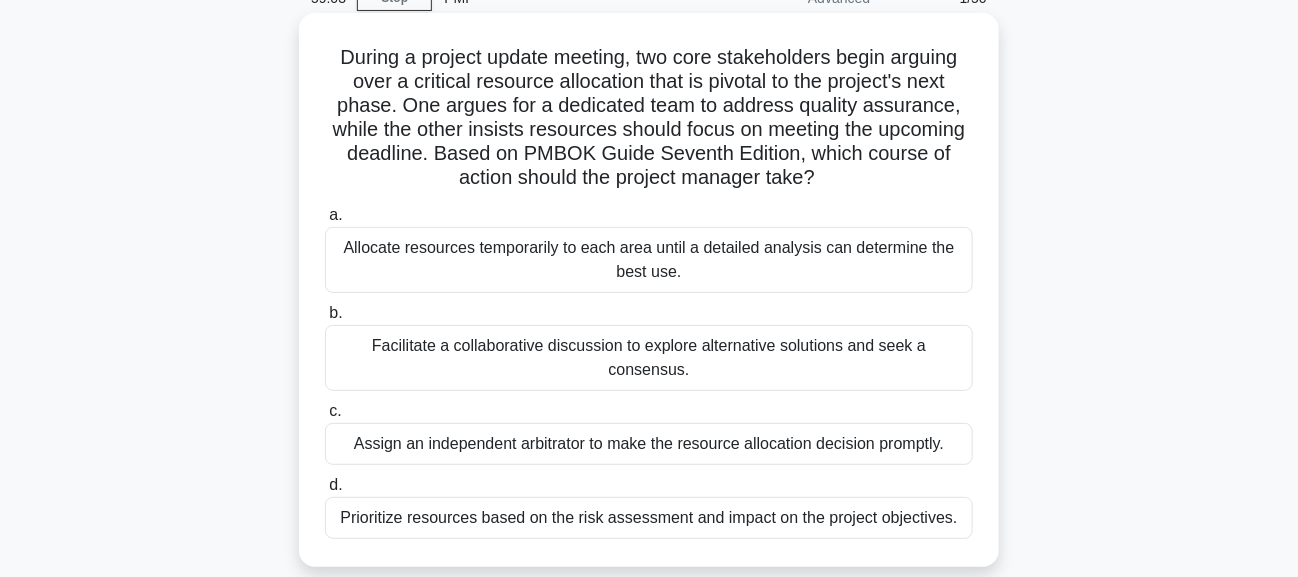 click on "Facilitate a collaborative discussion to explore alternative solutions and seek a consensus." at bounding box center [649, 358] 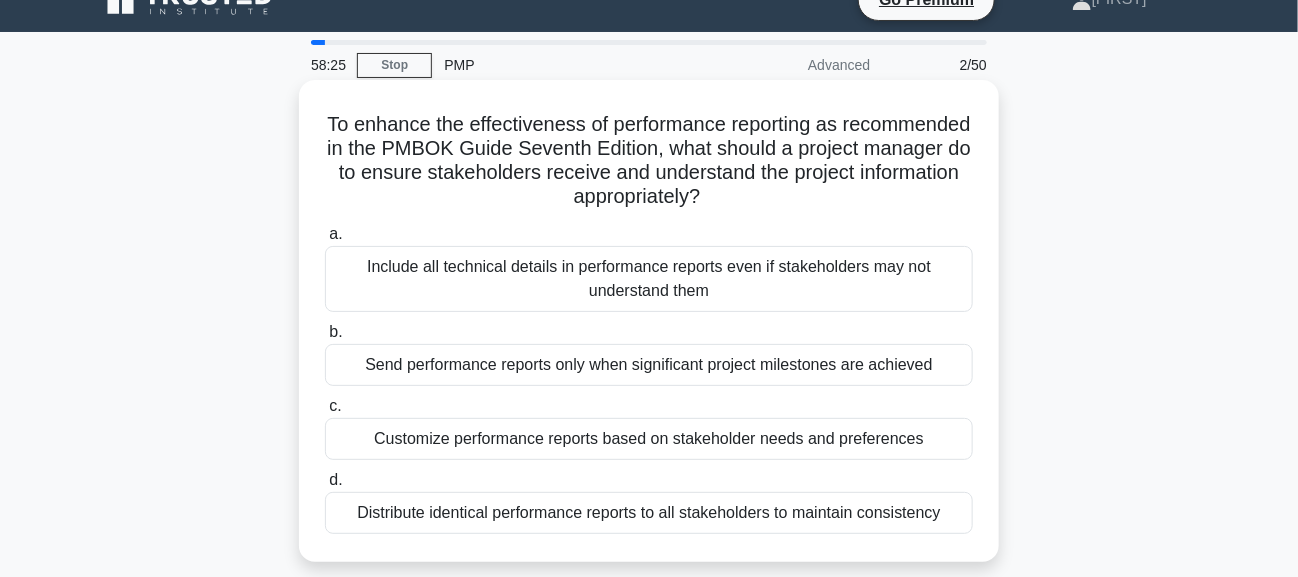 scroll, scrollTop: 0, scrollLeft: 0, axis: both 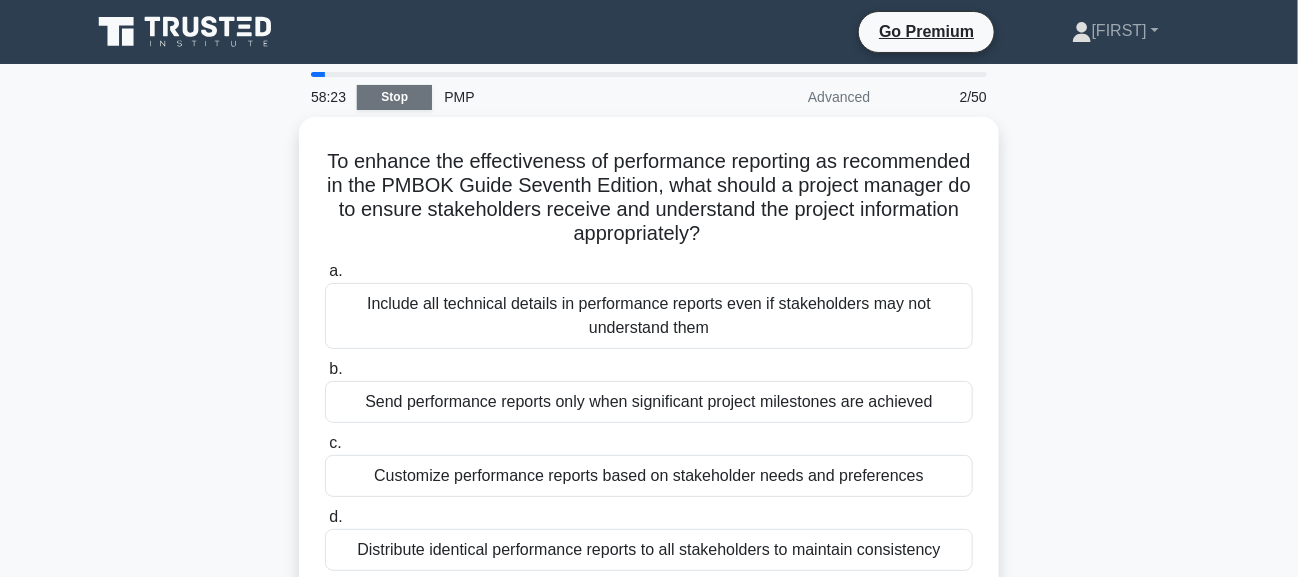 click on "Stop" at bounding box center [394, 97] 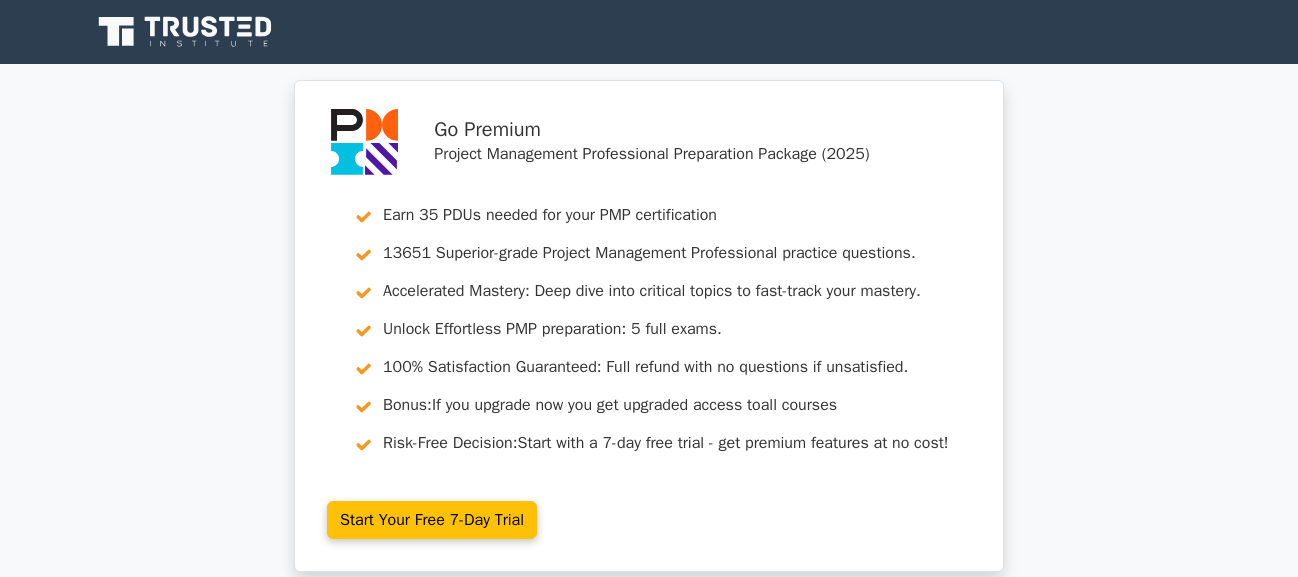 scroll, scrollTop: 0, scrollLeft: 0, axis: both 